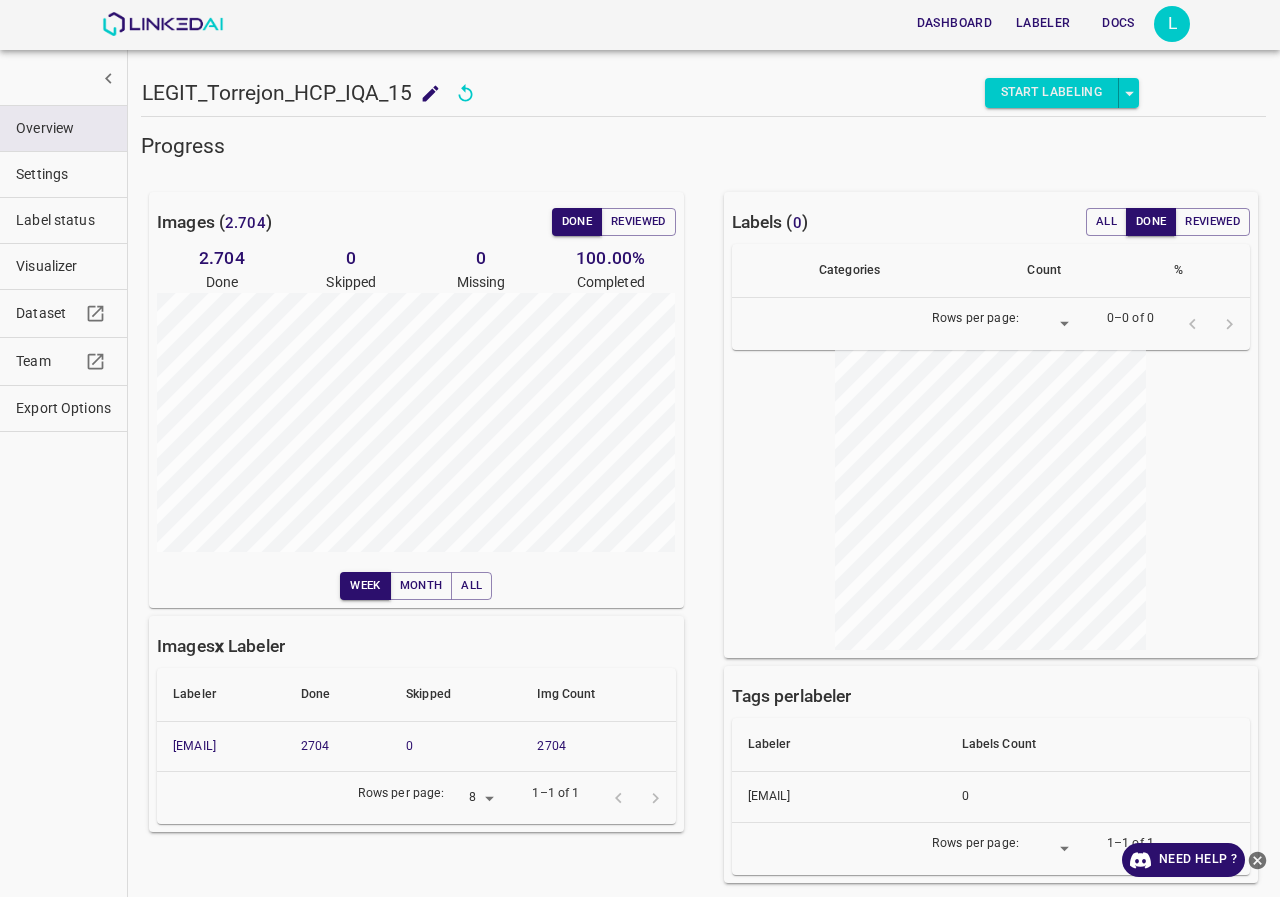 scroll, scrollTop: 0, scrollLeft: 0, axis: both 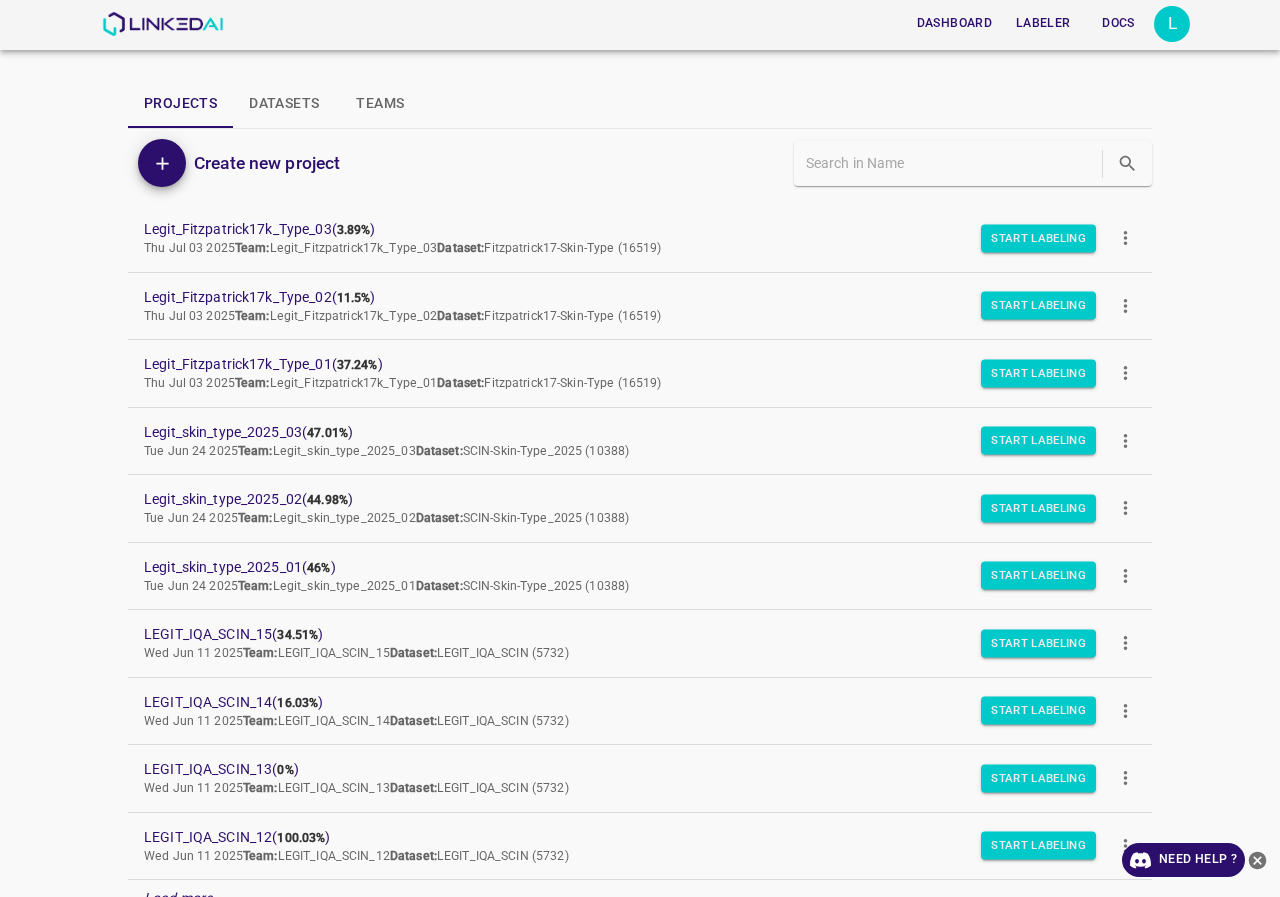 click on "L" at bounding box center (1172, 24) 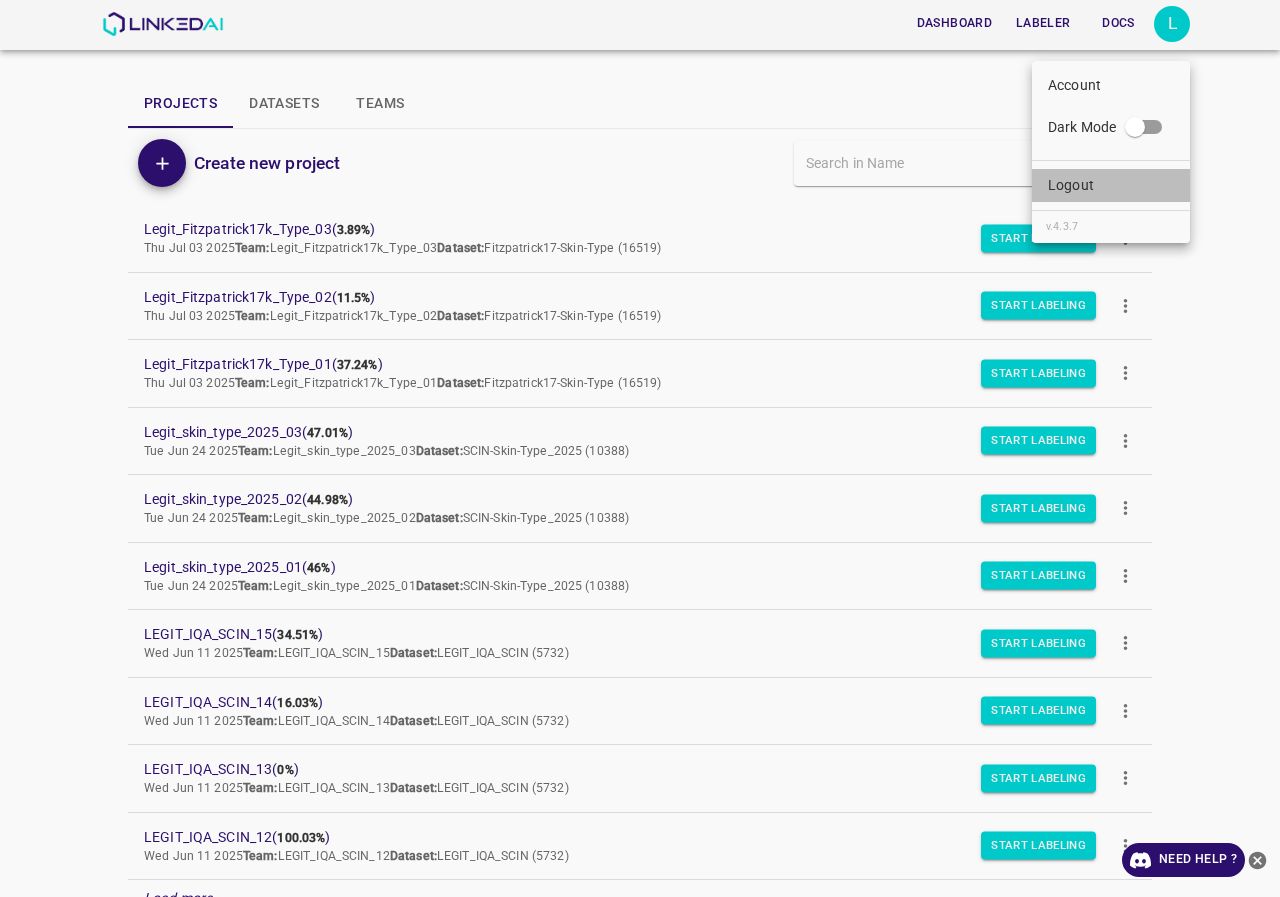 click on "Logout" at bounding box center [1074, 85] 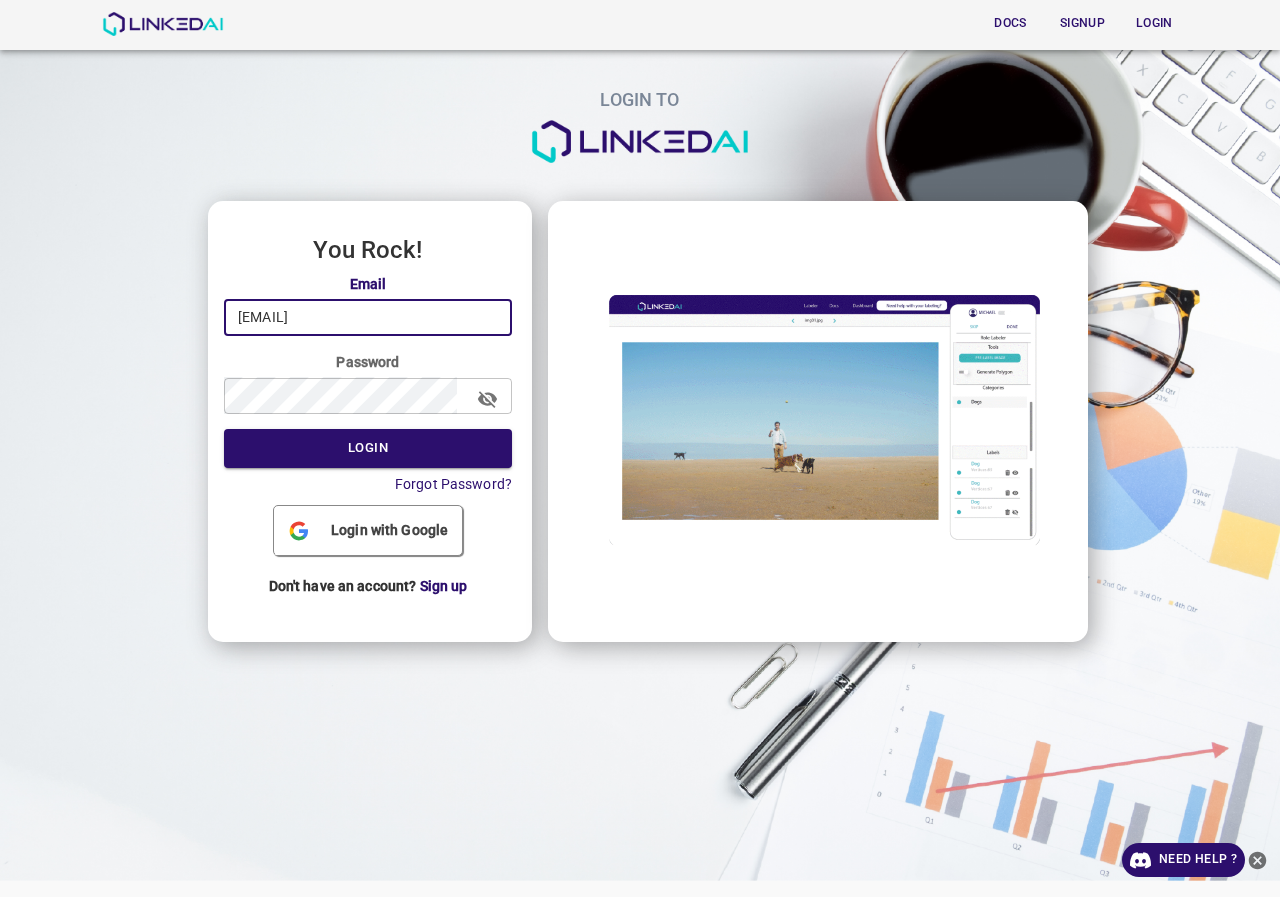 click on "legit@linkedai.co" at bounding box center [368, 317] 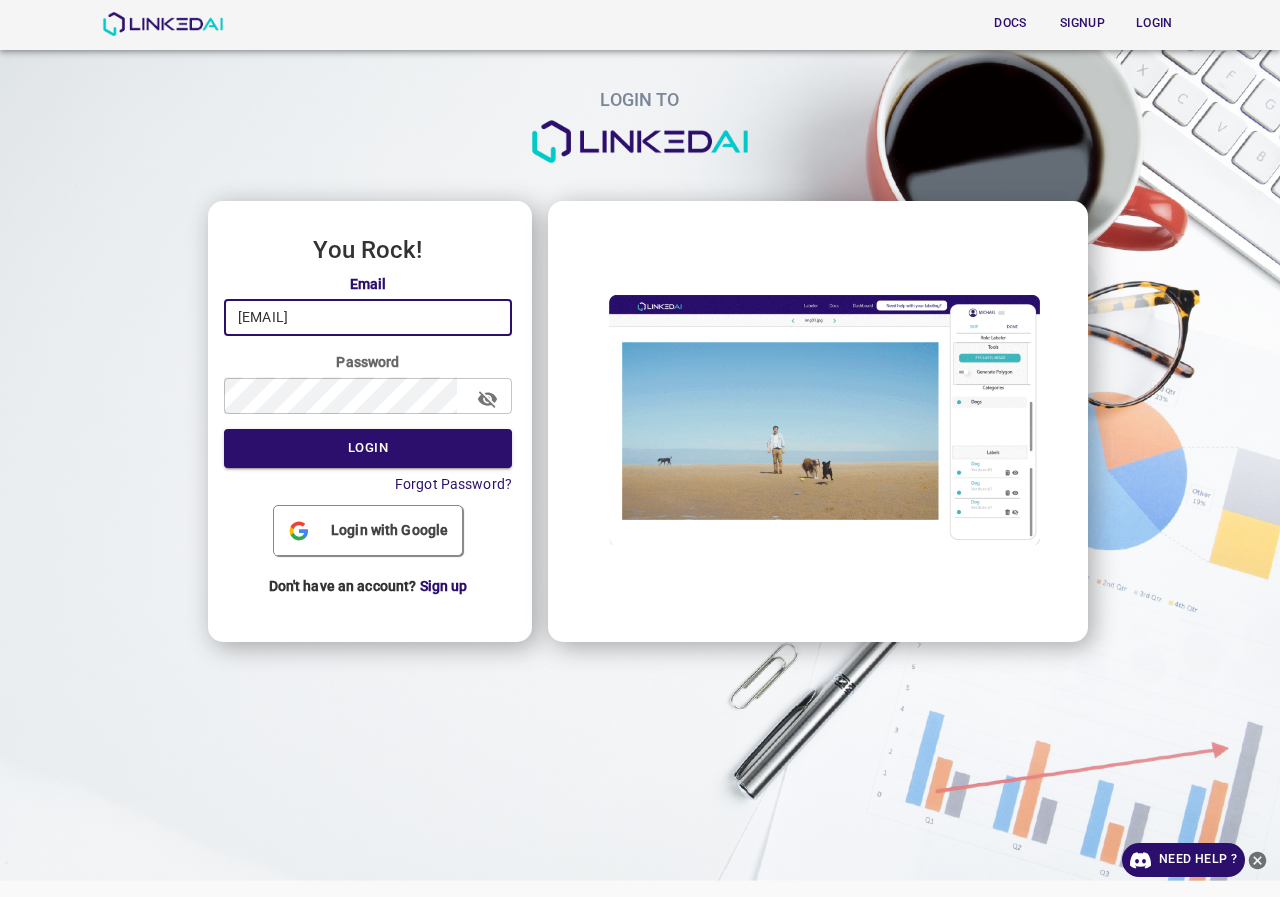 type on "admin@linkedai.co" 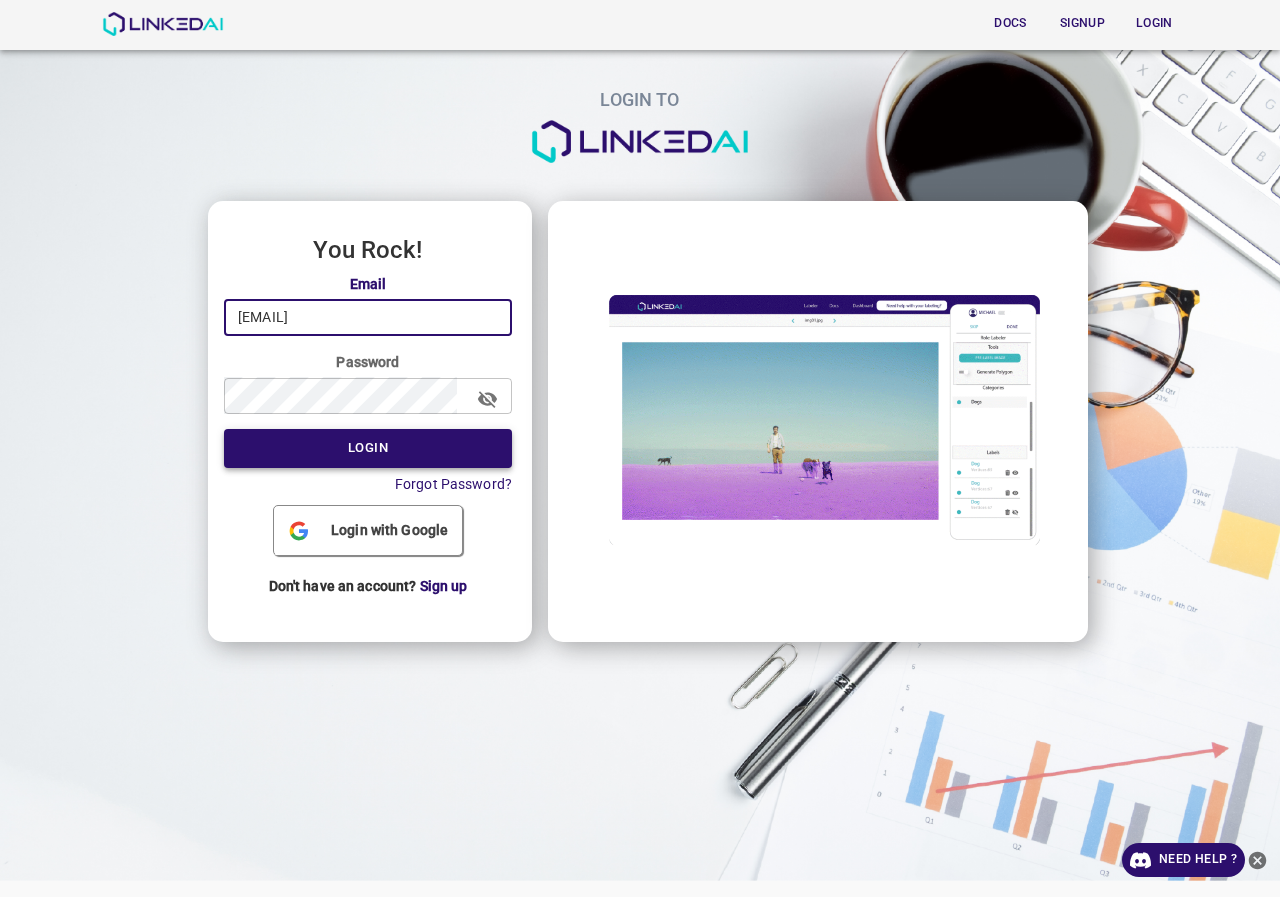 click on "Login" at bounding box center [368, 448] 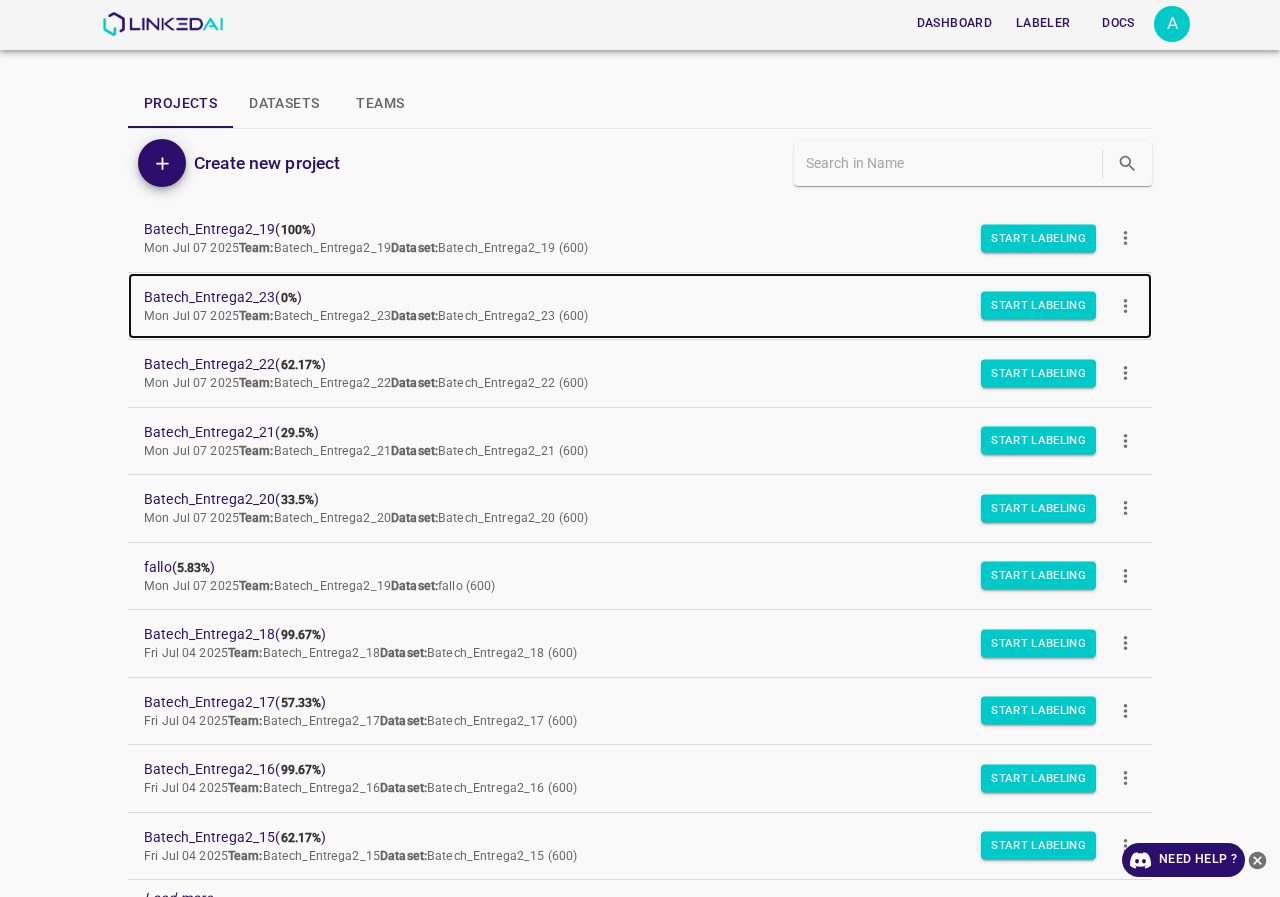 scroll, scrollTop: 200, scrollLeft: 0, axis: vertical 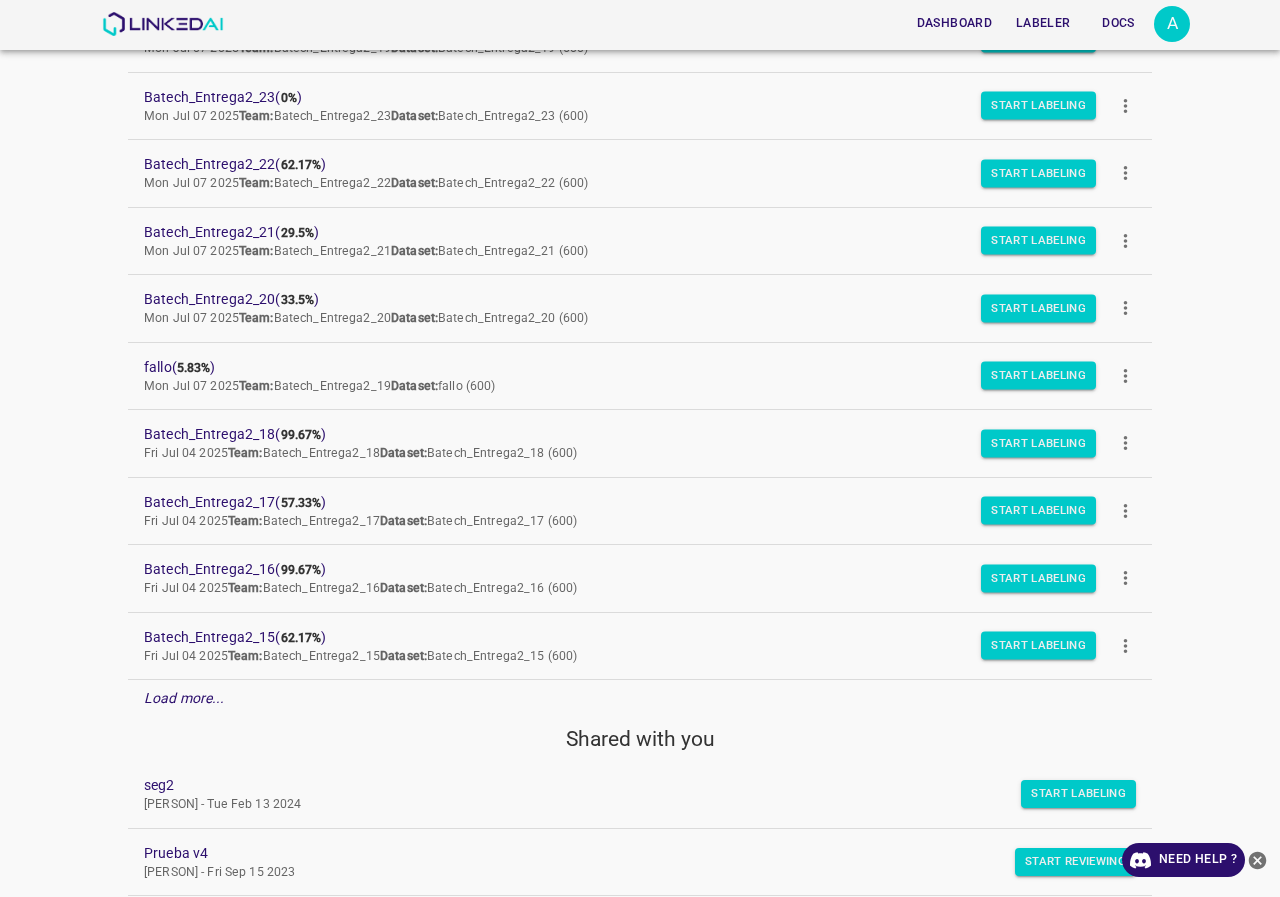 click on "Load more..." at bounding box center (184, 698) 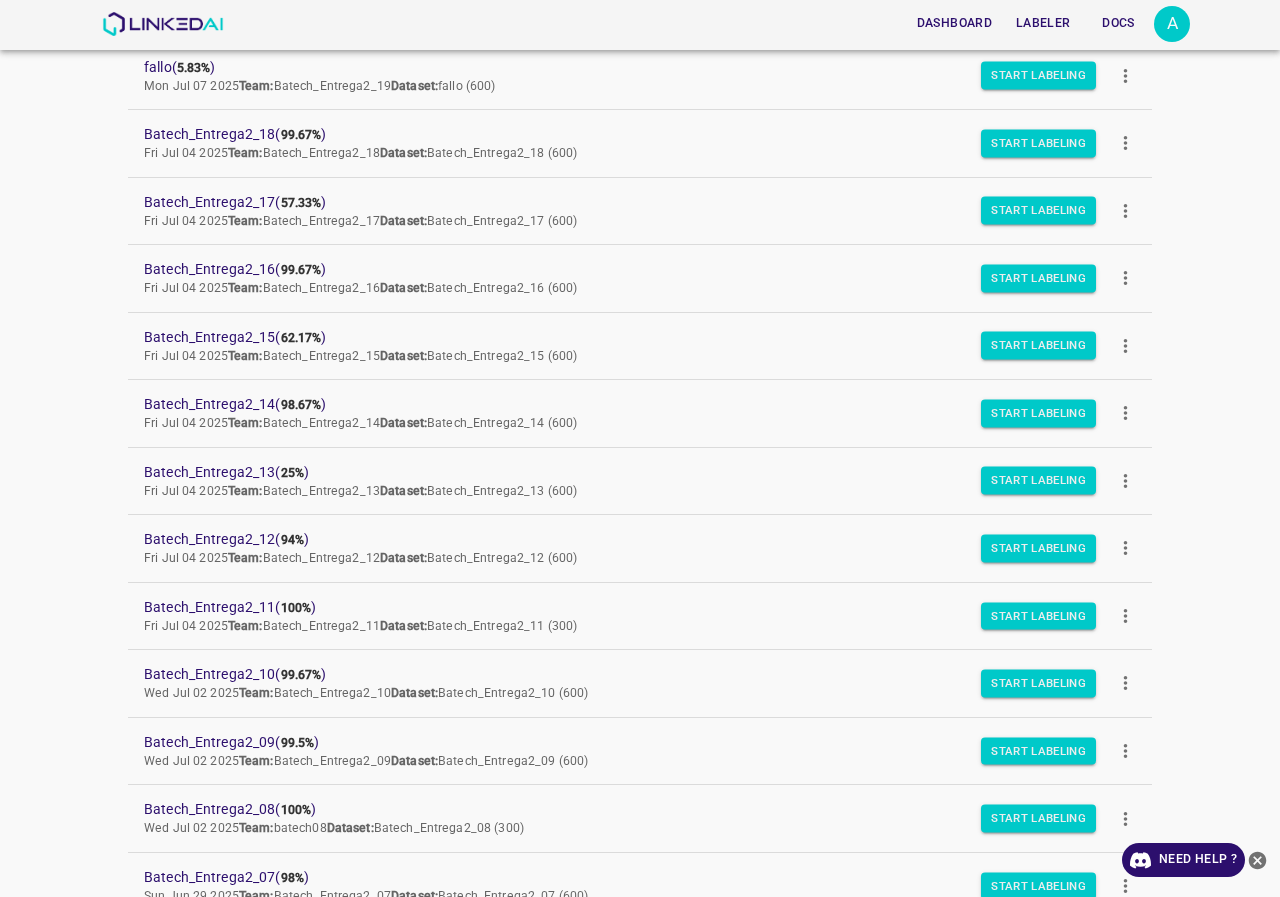 scroll, scrollTop: 500, scrollLeft: 0, axis: vertical 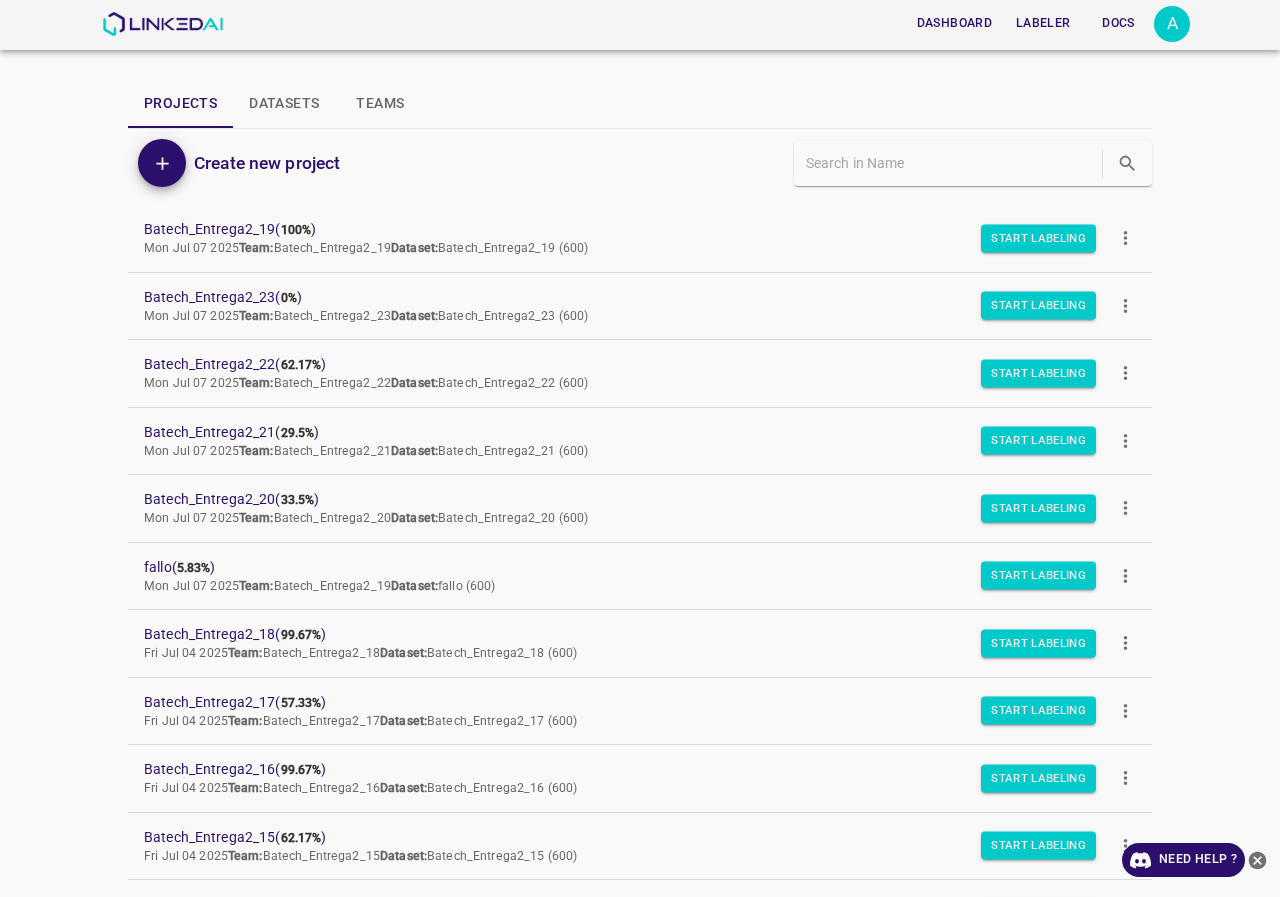 drag, startPoint x: 287, startPoint y: 624, endPoint x: 69, endPoint y: 402, distance: 311.13983 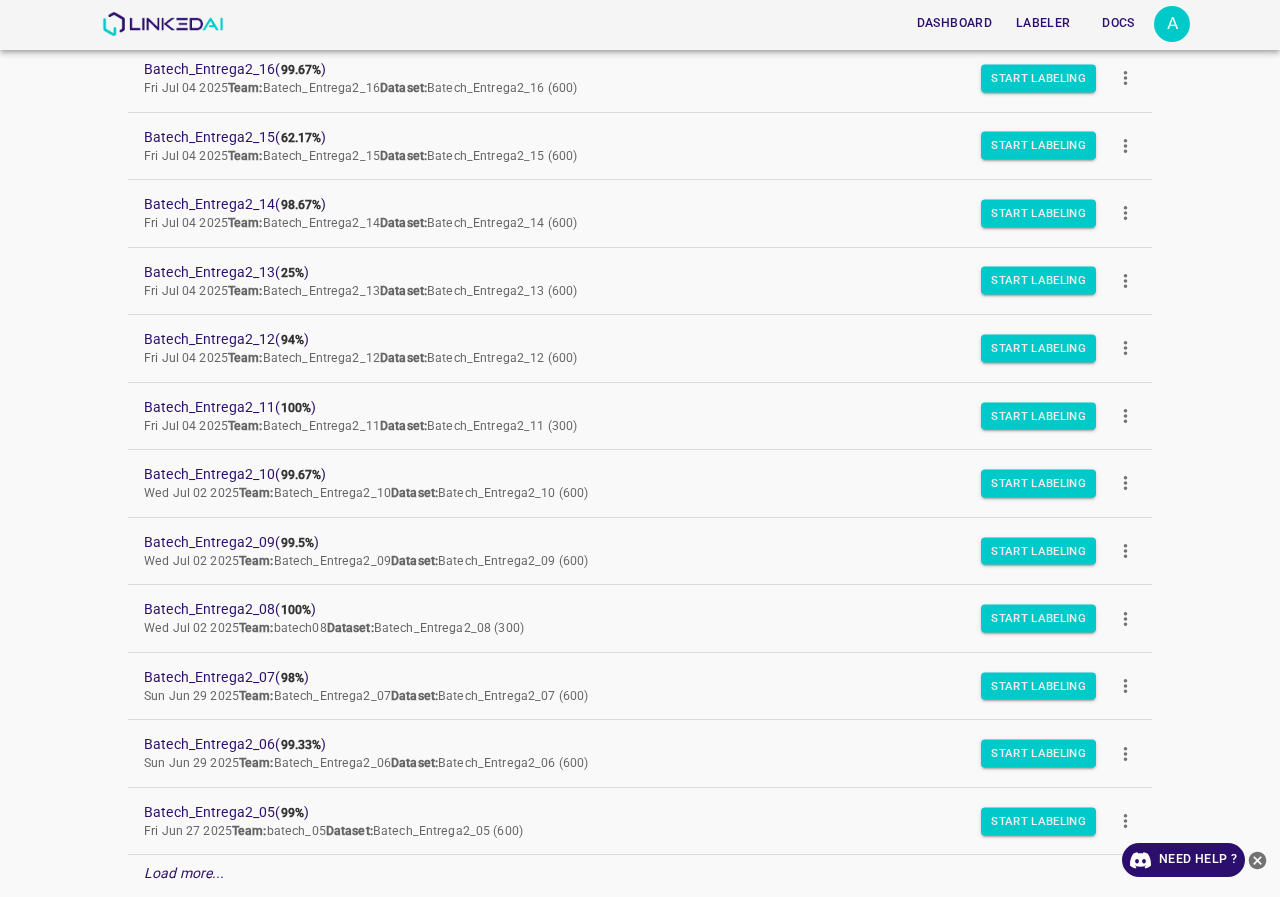 scroll, scrollTop: 800, scrollLeft: 0, axis: vertical 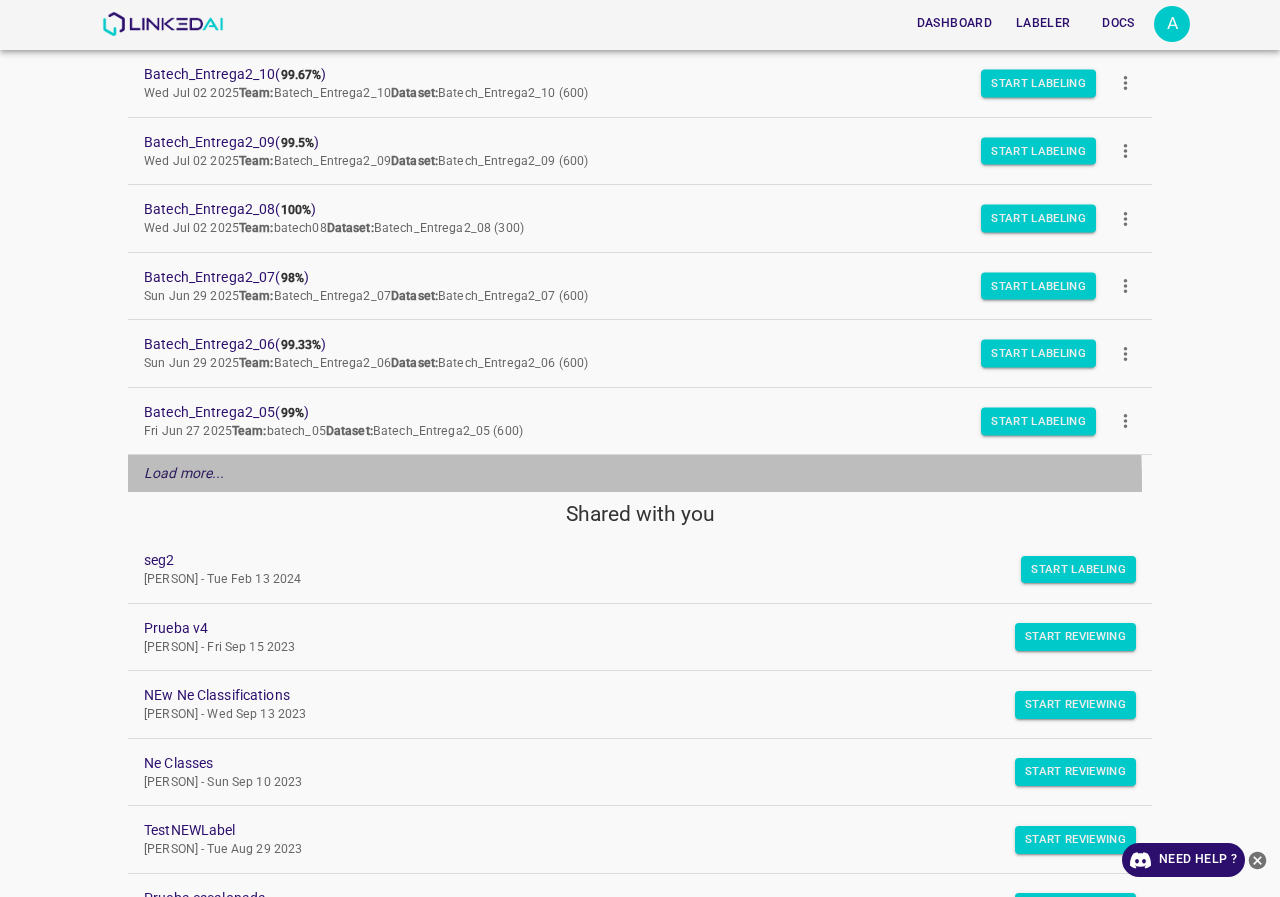 click on "Load more..." at bounding box center (640, 473) 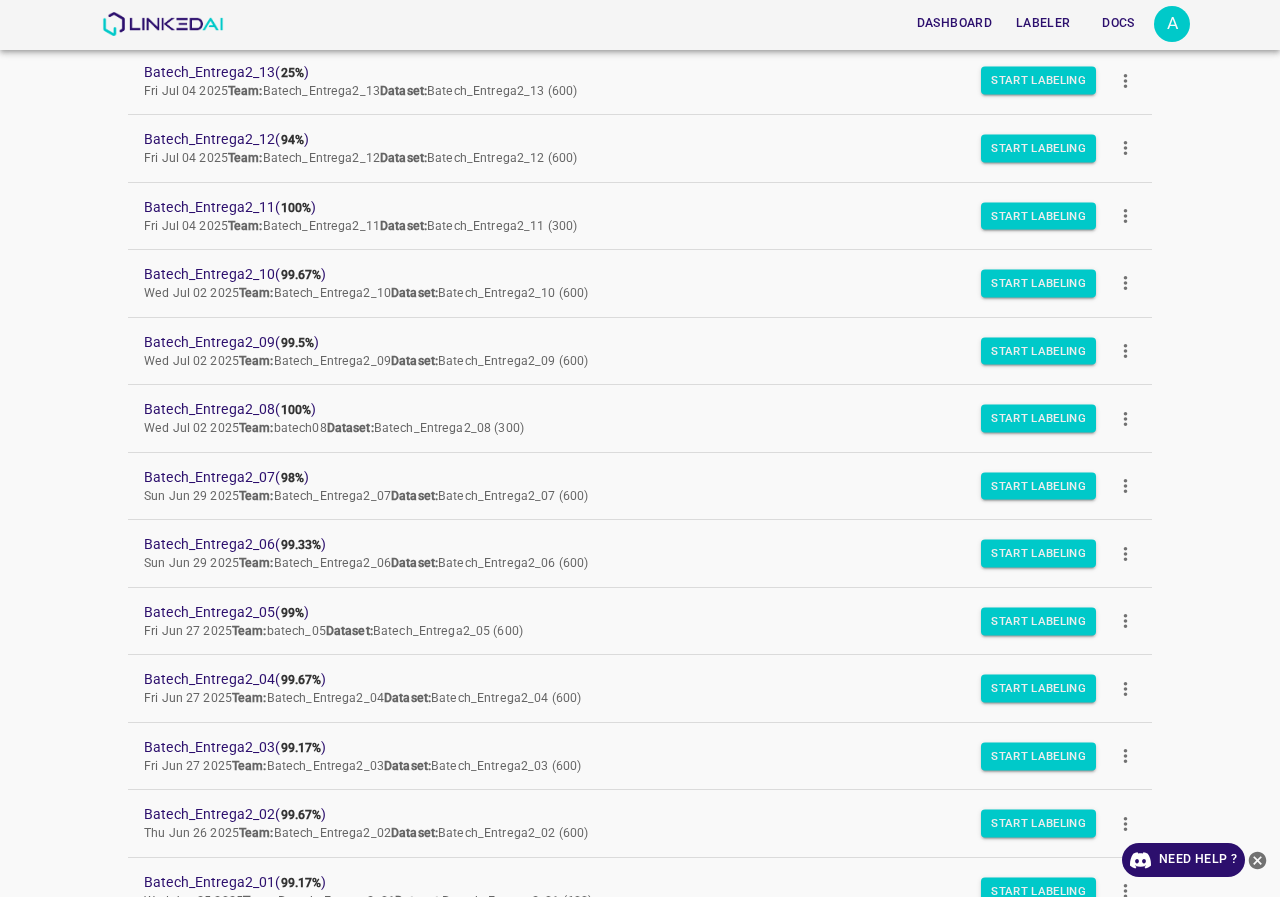 scroll, scrollTop: 700, scrollLeft: 0, axis: vertical 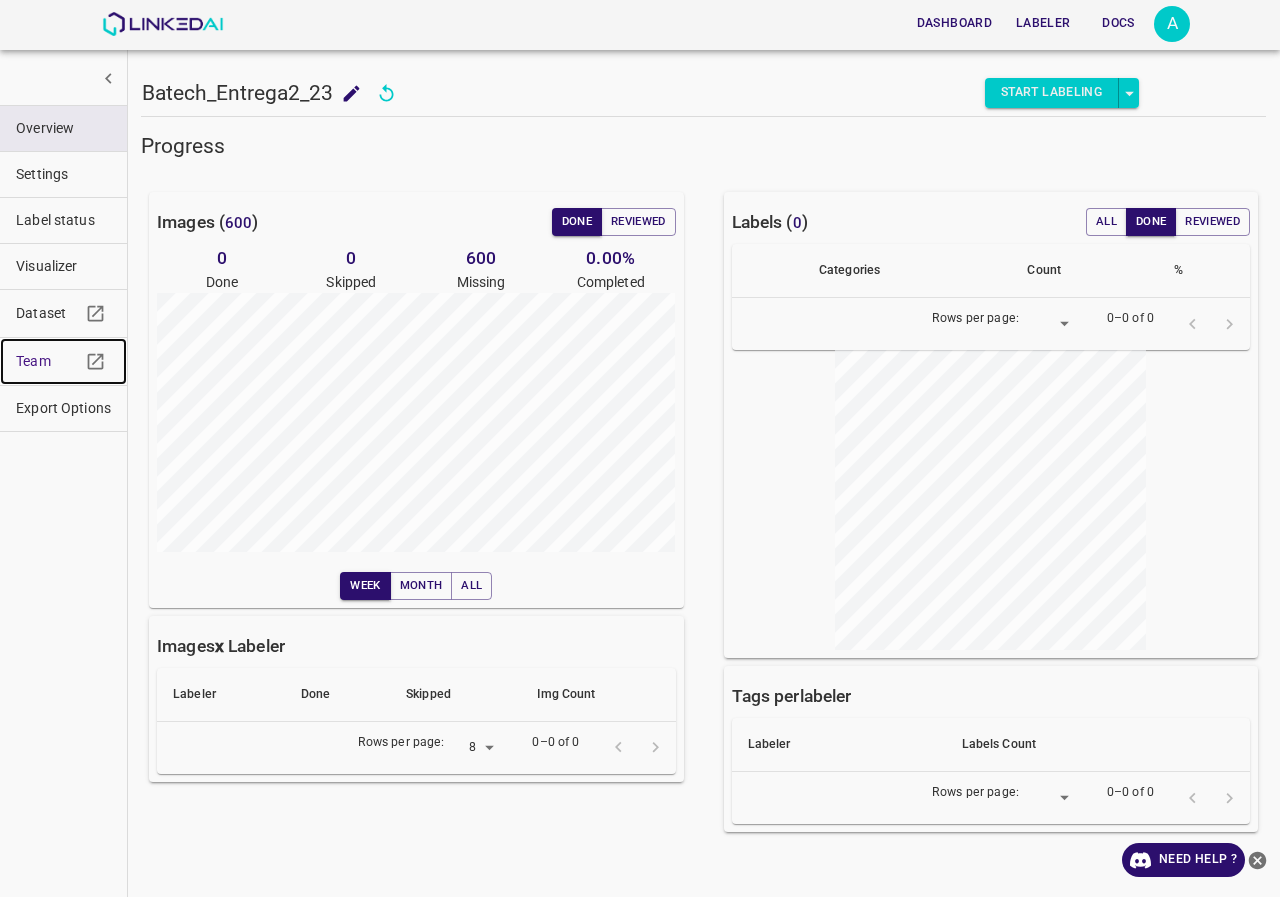 click on "Team" at bounding box center [48, 361] 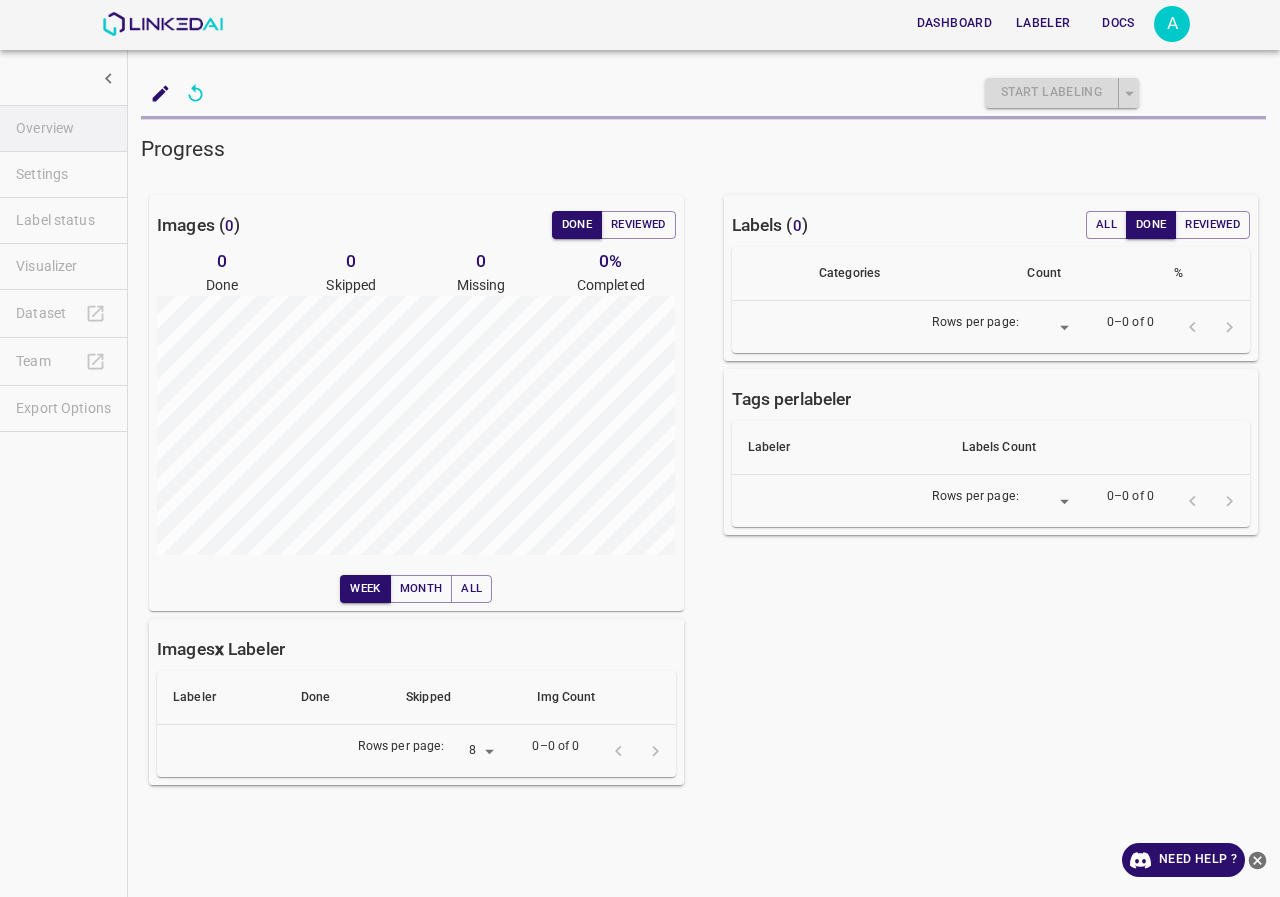 scroll, scrollTop: 0, scrollLeft: 0, axis: both 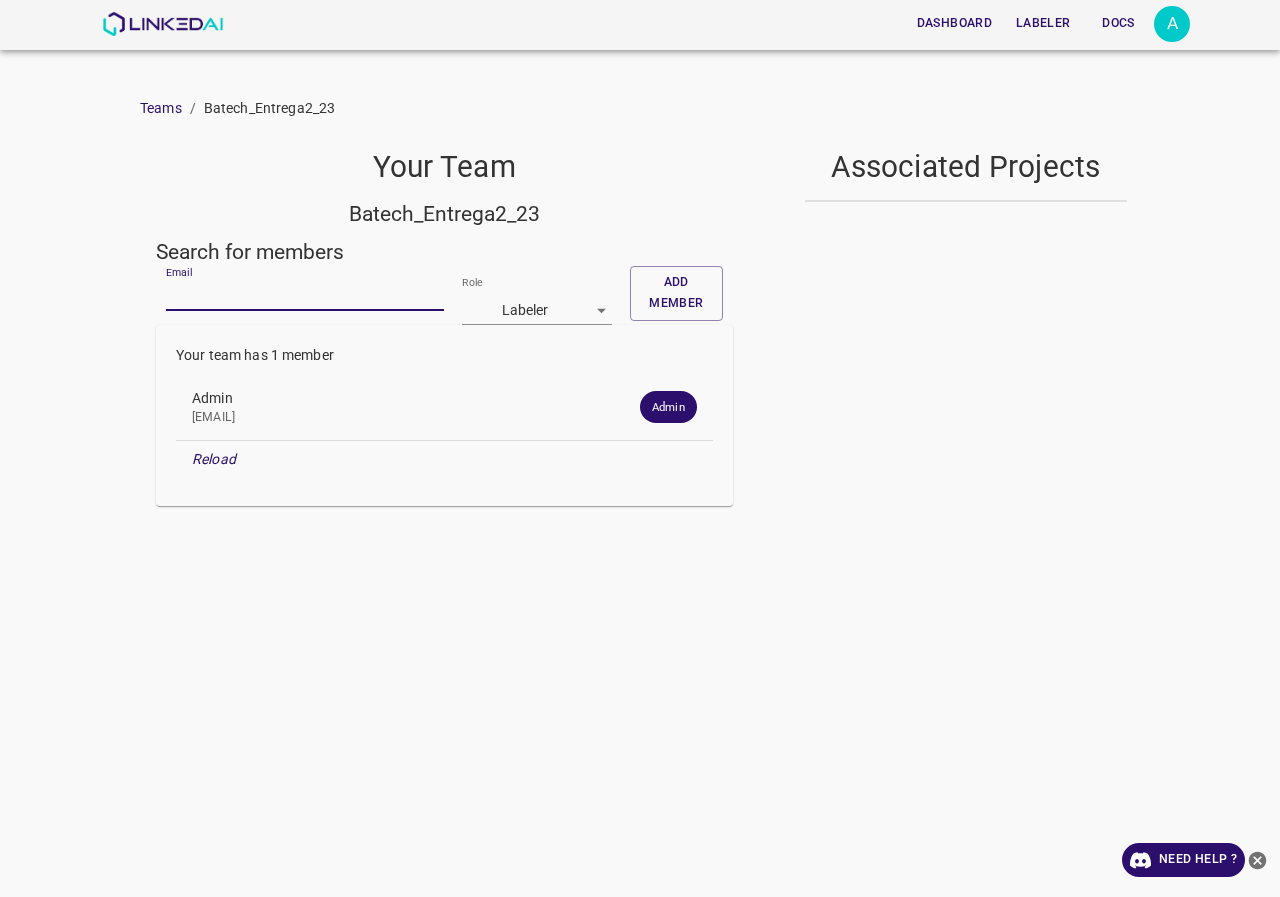 click on "Email" at bounding box center (305, 296) 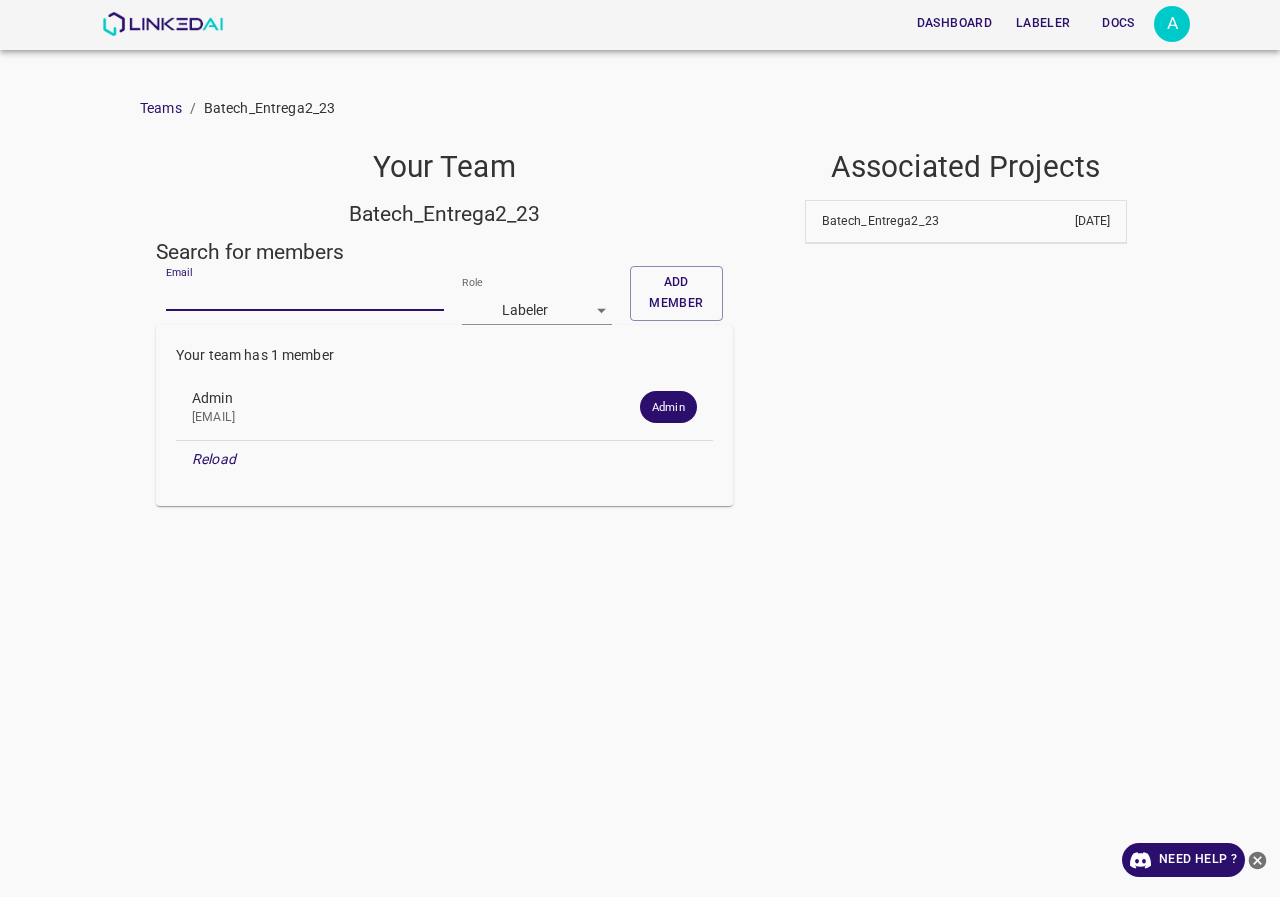 paste on "molinamarly@hotmail.com" 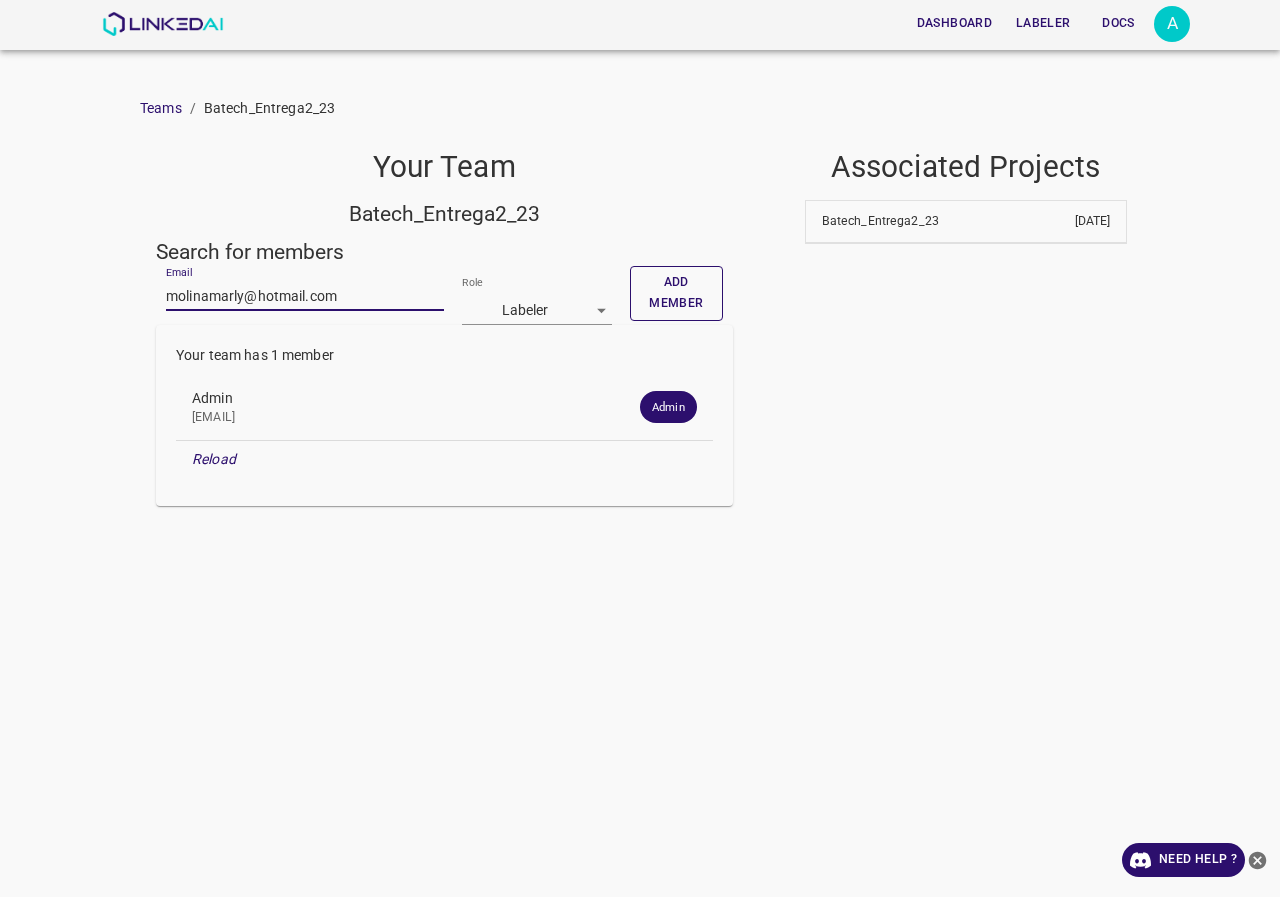 type on "molinamarly@hotmail.com" 